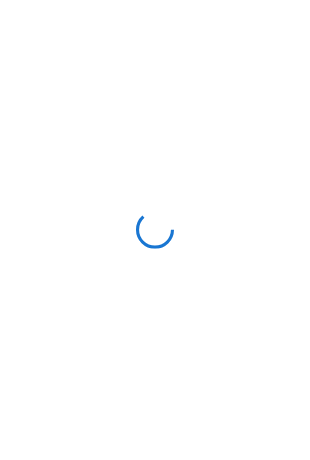scroll, scrollTop: 0, scrollLeft: 0, axis: both 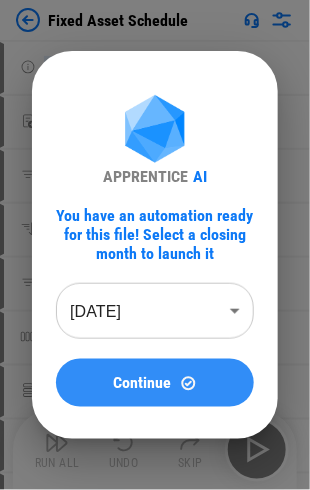 click on "Continue" at bounding box center (143, 383) 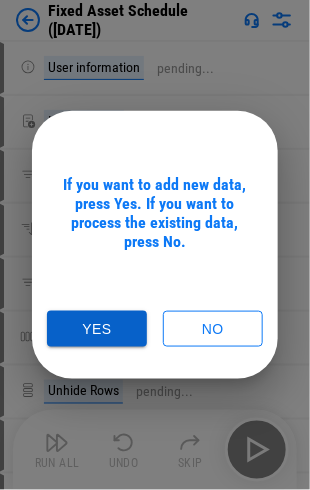 click on "Yes" at bounding box center [97, 329] 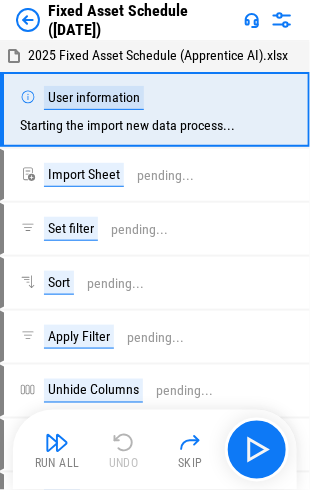 click at bounding box center [57, 443] 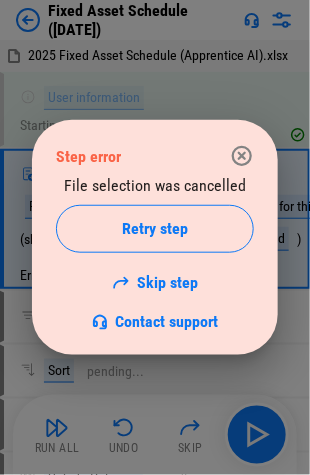 click 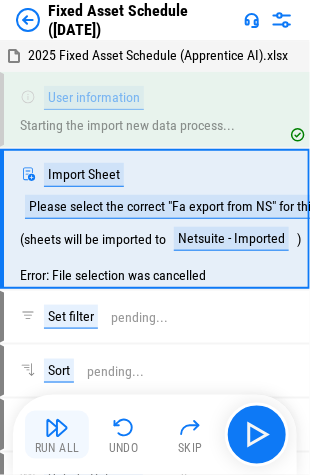 click at bounding box center [57, 428] 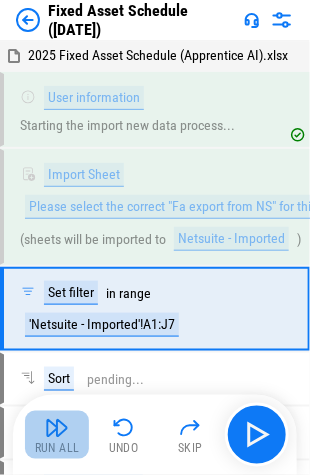 click on "Run All" at bounding box center (57, 435) 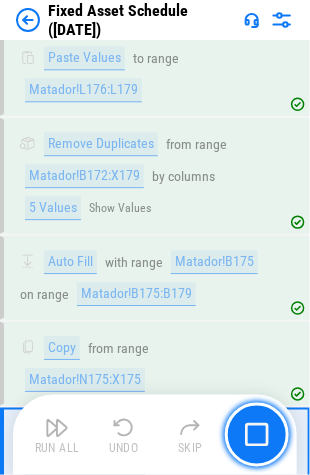 scroll, scrollTop: 5151, scrollLeft: 0, axis: vertical 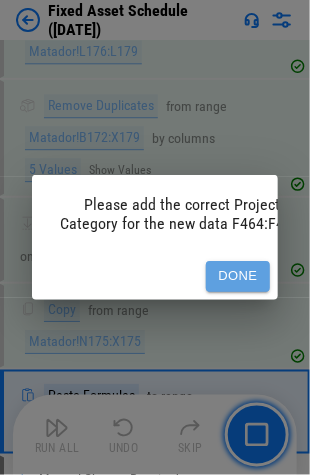 click on "Done" at bounding box center (238, 276) 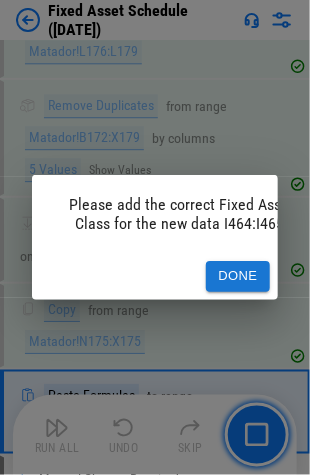 scroll, scrollTop: 0, scrollLeft: 53, axis: horizontal 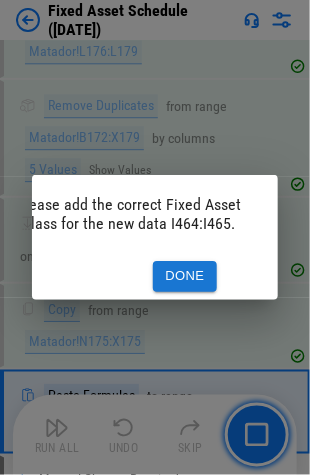 click on "Done" at bounding box center [185, 276] 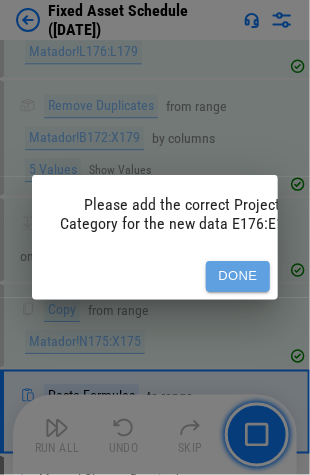 click on "Done" at bounding box center [238, 276] 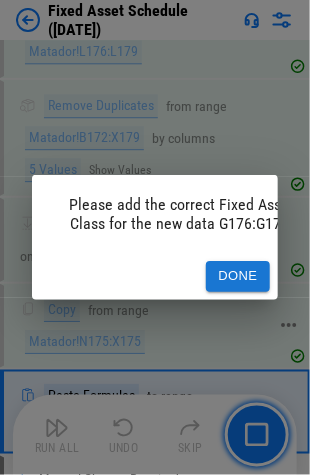 click on "Done" at bounding box center (238, 276) 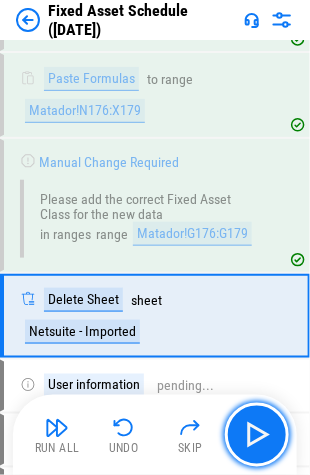 scroll, scrollTop: 5470, scrollLeft: 0, axis: vertical 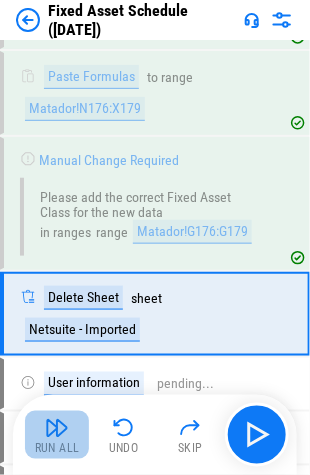click on "Run All" at bounding box center (57, 449) 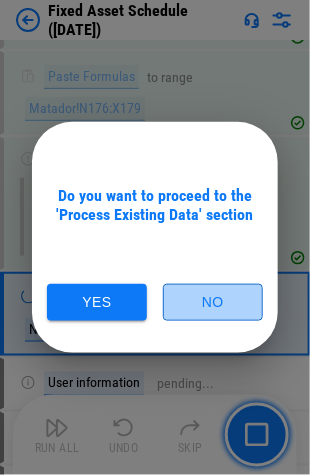 click on "No" at bounding box center [213, 302] 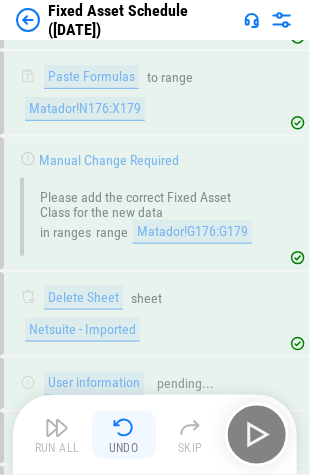 click at bounding box center (124, 428) 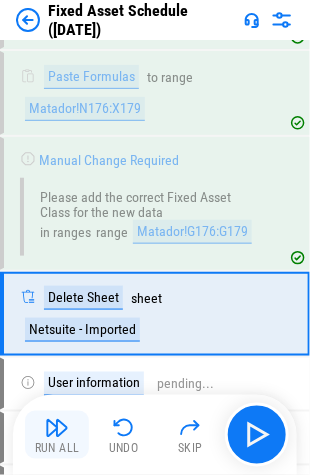 click at bounding box center (57, 428) 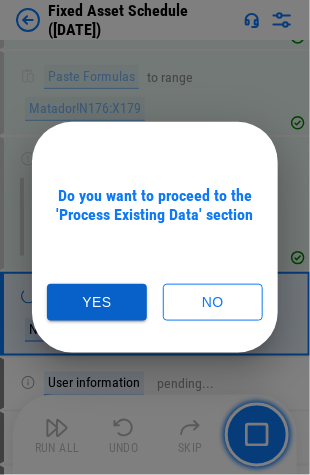 click on "Yes" at bounding box center (97, 302) 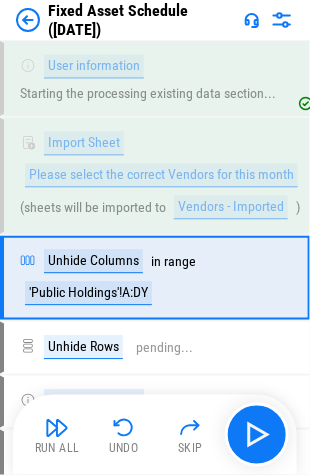 scroll, scrollTop: 5947, scrollLeft: 0, axis: vertical 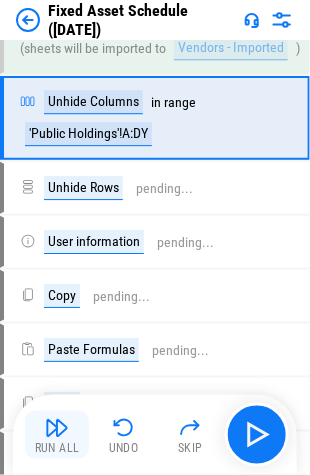 click at bounding box center [57, 428] 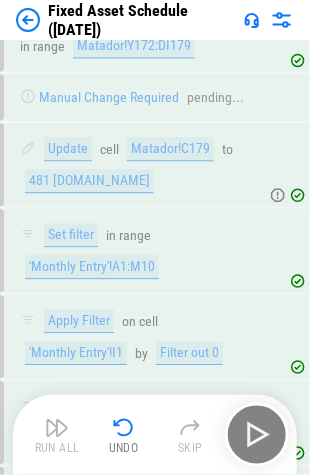 scroll, scrollTop: 7388, scrollLeft: 0, axis: vertical 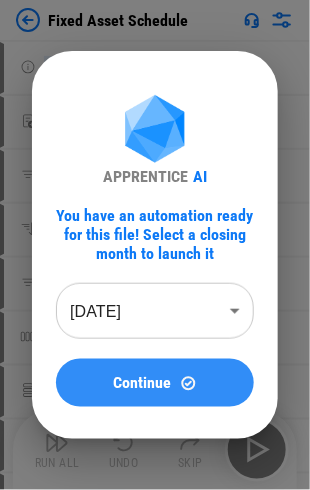 click on "Continue" at bounding box center (143, 383) 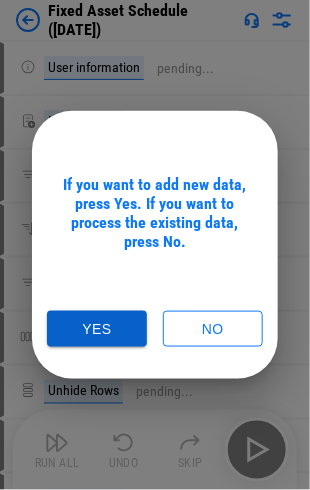 click on "Yes" at bounding box center [97, 329] 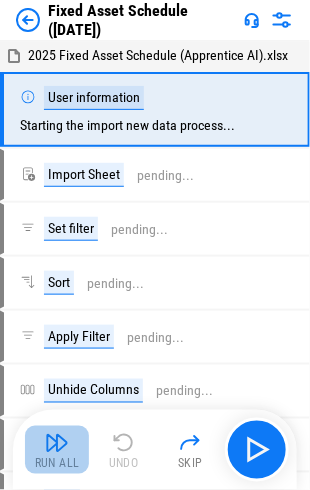 click at bounding box center [57, 443] 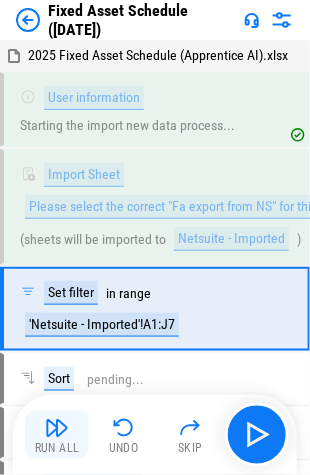 click at bounding box center [57, 428] 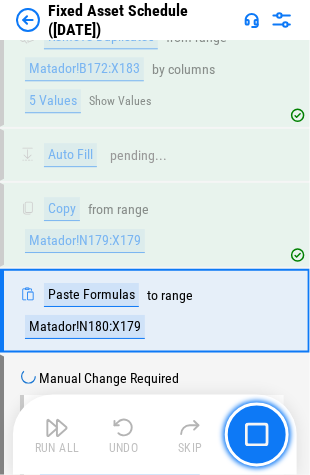 scroll, scrollTop: 5156, scrollLeft: 0, axis: vertical 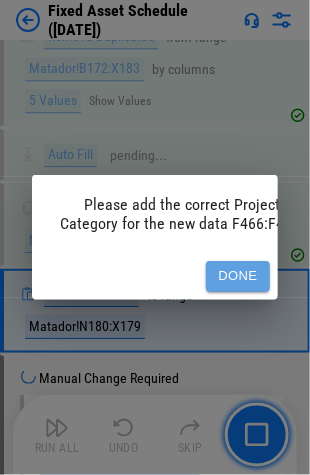 click on "Done" at bounding box center (238, 276) 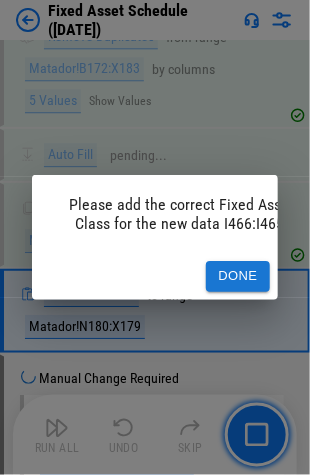 click on "Done" at bounding box center (238, 276) 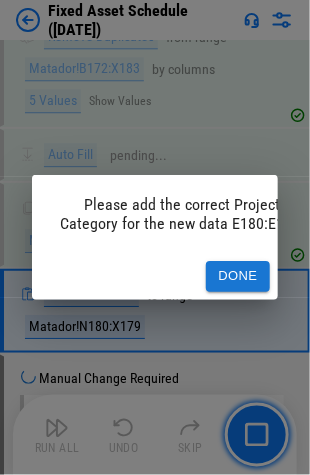 click on "Done" at bounding box center [238, 276] 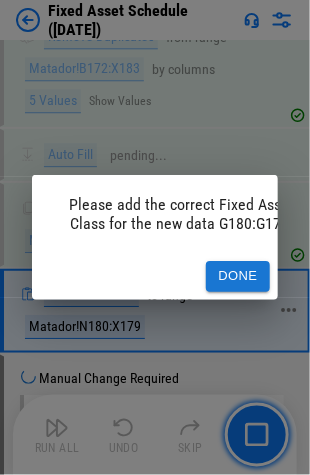 click on "Done" at bounding box center [238, 276] 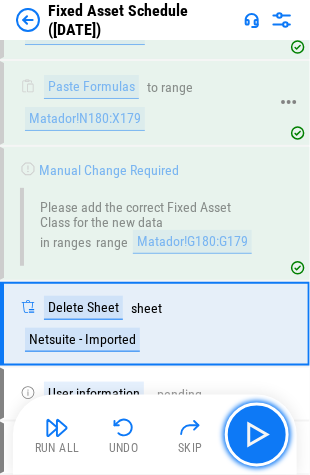 scroll, scrollTop: 5375, scrollLeft: 0, axis: vertical 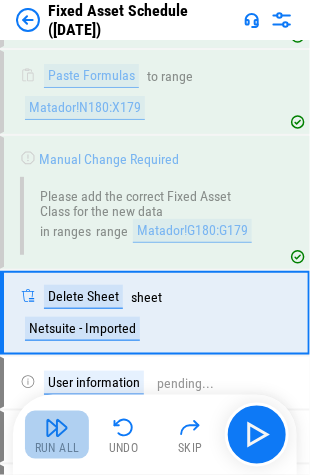 click on "Run All" at bounding box center [57, 449] 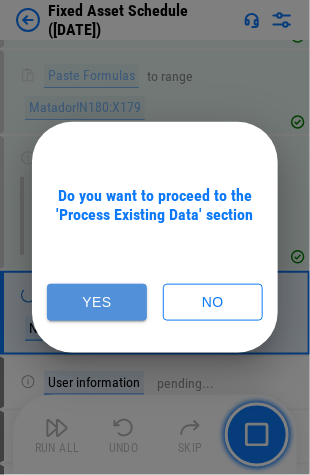 click on "Yes" at bounding box center (97, 302) 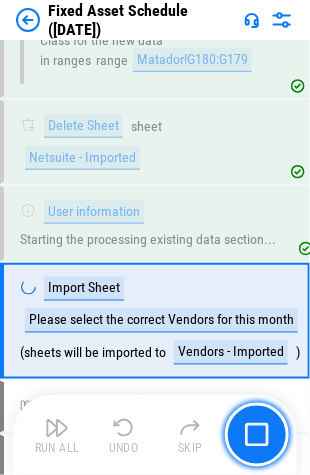 scroll, scrollTop: 5552, scrollLeft: 0, axis: vertical 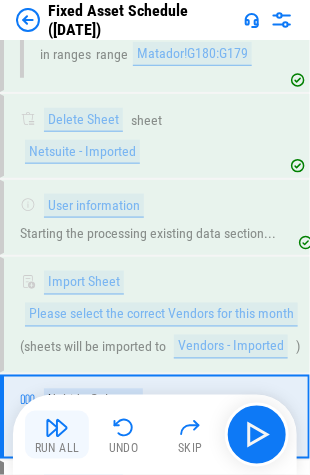 click on "Run All" at bounding box center [57, 435] 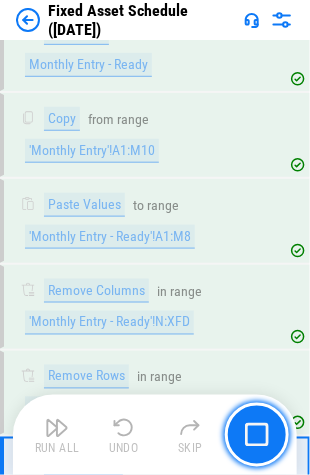 scroll, scrollTop: 7892, scrollLeft: 0, axis: vertical 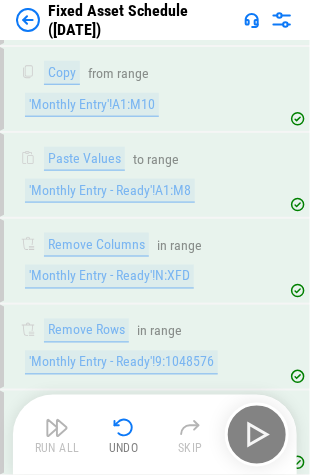 click at bounding box center (28, 20) 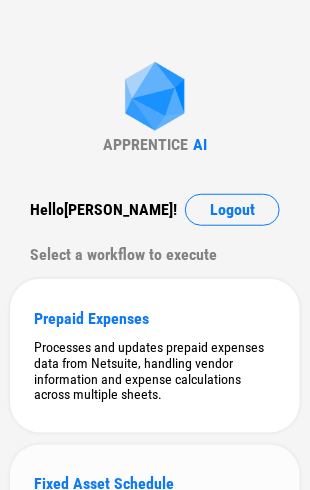 scroll, scrollTop: 194, scrollLeft: 0, axis: vertical 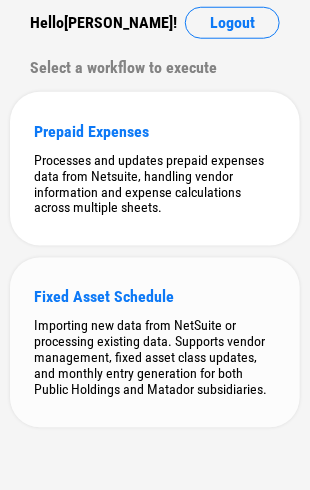 click on "Importing new data from NetSuite or processing existing data. Supports vendor management, fixed asset class updates, and monthly entry generation for both Public Holdings and Matador subsidiaries." at bounding box center [155, 358] 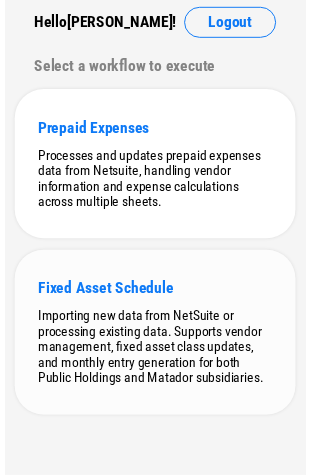 scroll, scrollTop: 0, scrollLeft: 0, axis: both 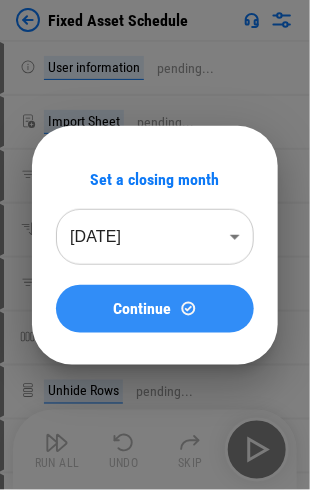 click on "Continue" at bounding box center (143, 309) 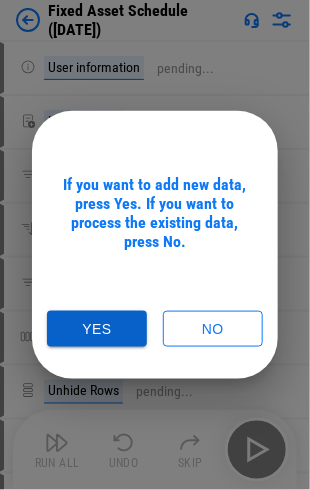 click on "Yes" at bounding box center [97, 329] 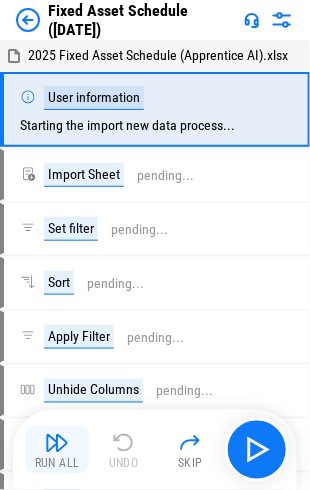 click at bounding box center (57, 443) 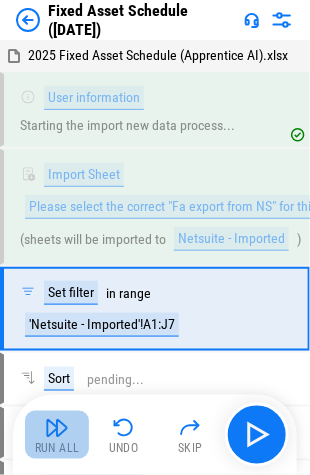 click on "Run All" at bounding box center [57, 449] 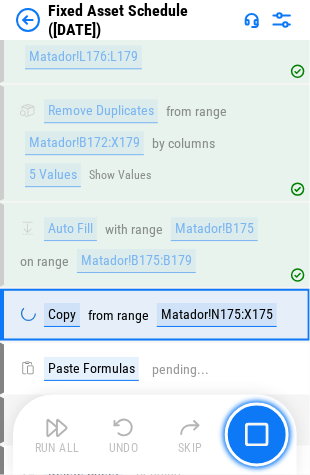 scroll, scrollTop: 5151, scrollLeft: 0, axis: vertical 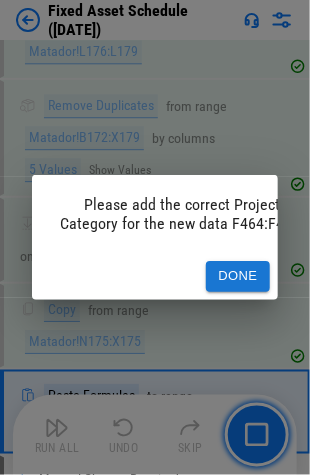 click on "Done" at bounding box center (238, 276) 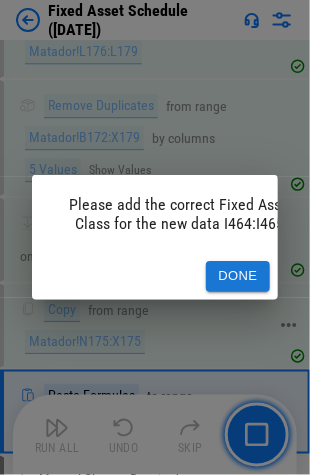 click on "Done" at bounding box center [238, 276] 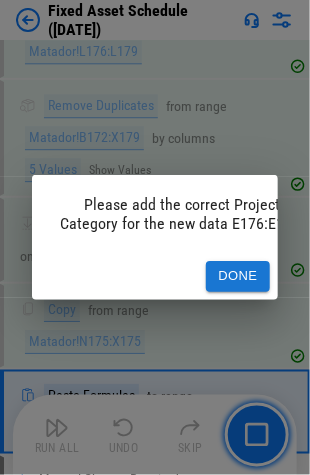 click on "Done" at bounding box center (238, 276) 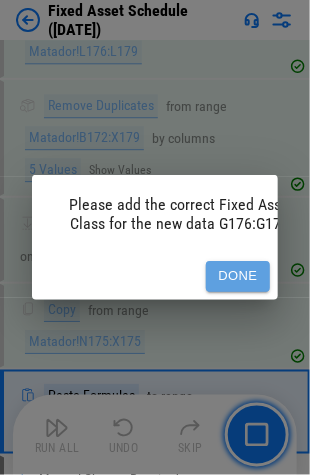 click on "Done" at bounding box center [238, 276] 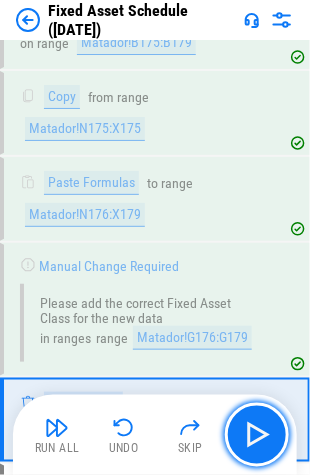 scroll, scrollTop: 5470, scrollLeft: 0, axis: vertical 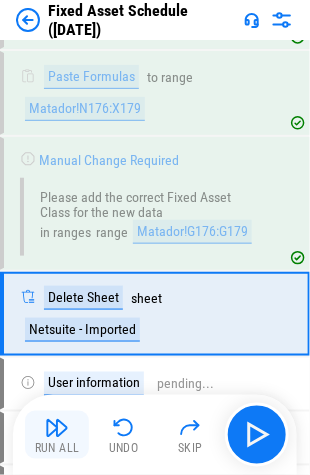 click at bounding box center (57, 428) 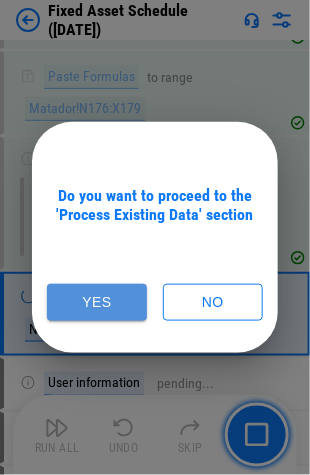 click on "Yes" at bounding box center [97, 302] 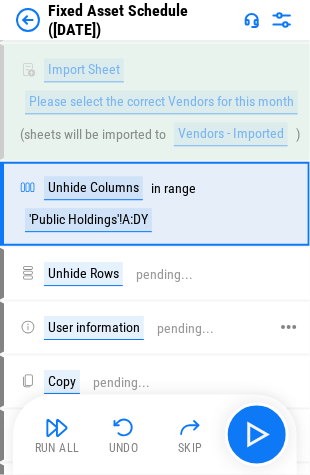 scroll, scrollTop: 5747, scrollLeft: 0, axis: vertical 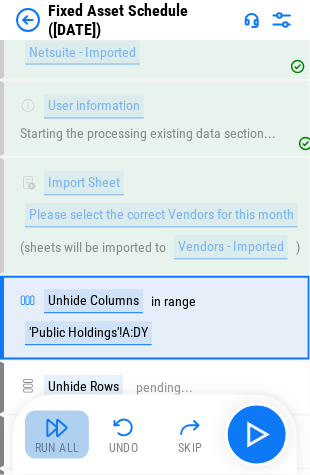 click at bounding box center [57, 428] 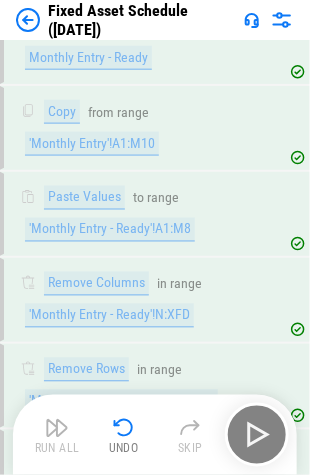 scroll, scrollTop: 7888, scrollLeft: 0, axis: vertical 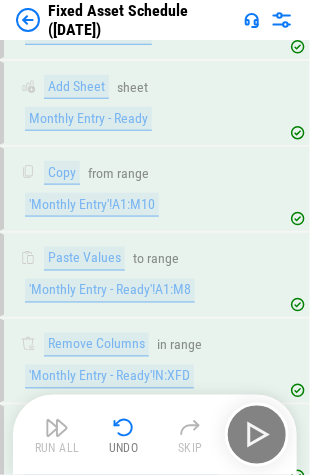 click at bounding box center [28, 20] 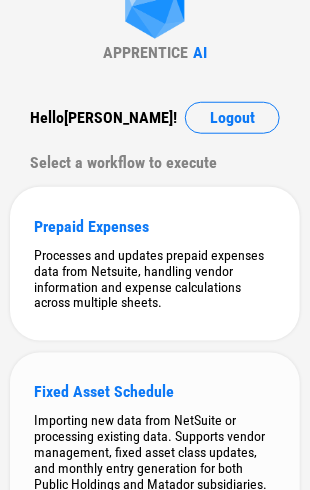 scroll, scrollTop: 194, scrollLeft: 0, axis: vertical 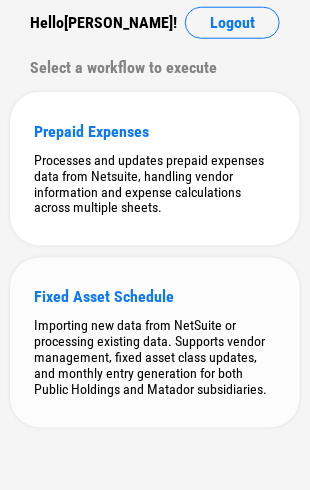 click on "Fixed Asset Schedule Importing new data from NetSuite or processing existing data. Supports vendor management, fixed asset class updates, and monthly entry generation for both Public Holdings and Matador subsidiaries." at bounding box center (155, 343) 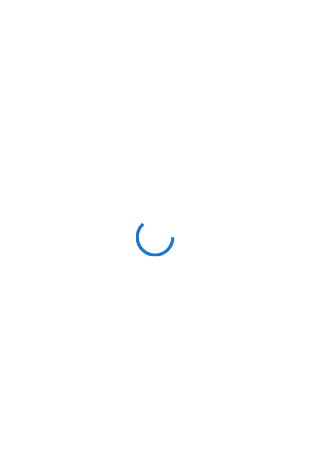 scroll, scrollTop: 0, scrollLeft: 0, axis: both 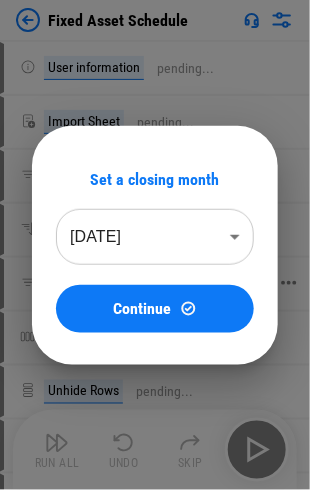 click on "Continue" at bounding box center (143, 309) 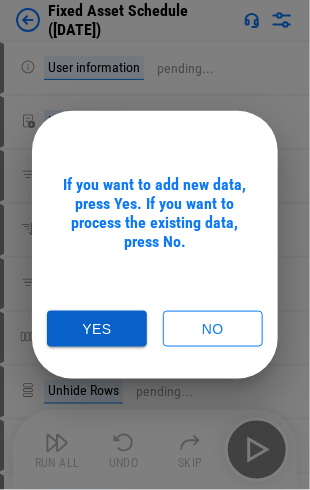 click on "Yes" at bounding box center [97, 329] 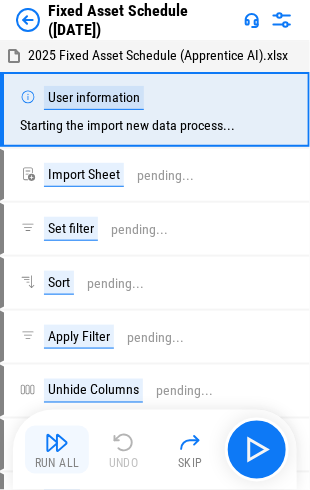 click at bounding box center (57, 443) 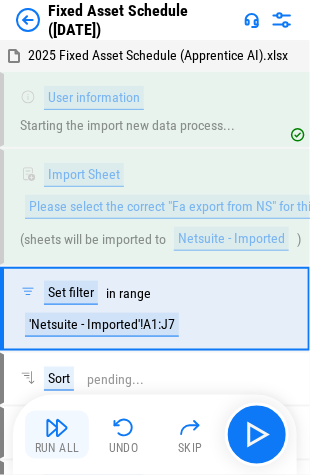 click at bounding box center [57, 428] 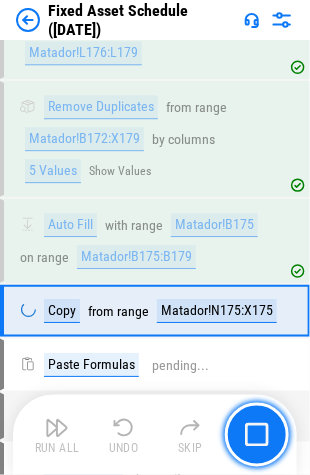 scroll, scrollTop: 5151, scrollLeft: 0, axis: vertical 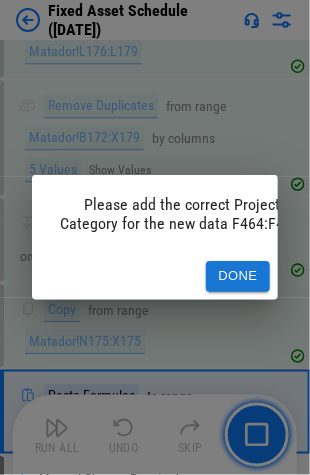 click on "Done" at bounding box center [238, 276] 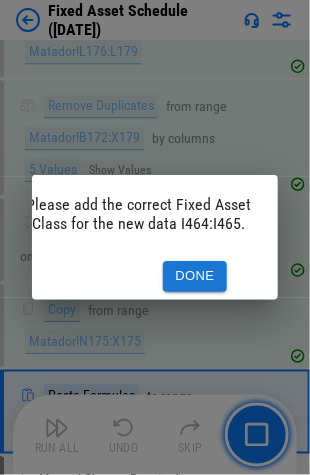 scroll, scrollTop: 0, scrollLeft: 53, axis: horizontal 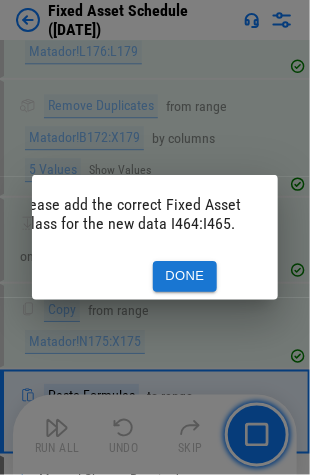 click on "Done" at bounding box center [185, 276] 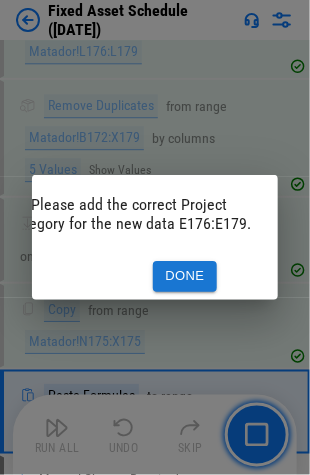 scroll, scrollTop: 0, scrollLeft: 13, axis: horizontal 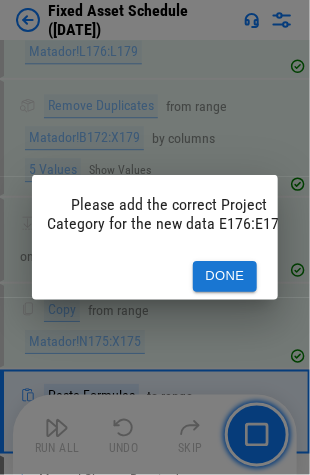 click on "Done" at bounding box center (225, 276) 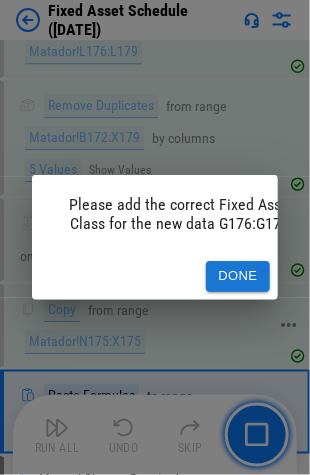 click on "Done" at bounding box center [238, 276] 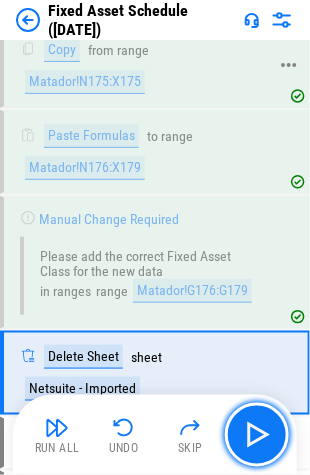 scroll, scrollTop: 5470, scrollLeft: 0, axis: vertical 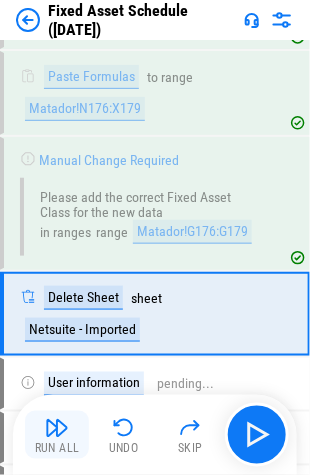 click on "Run All" at bounding box center (57, 435) 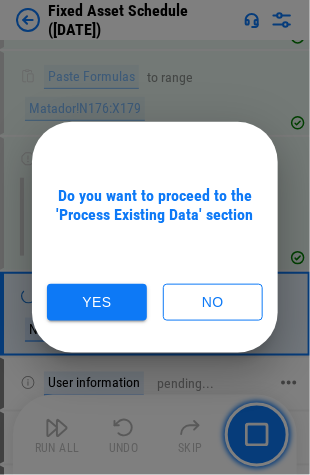click on "Yes" at bounding box center (97, 302) 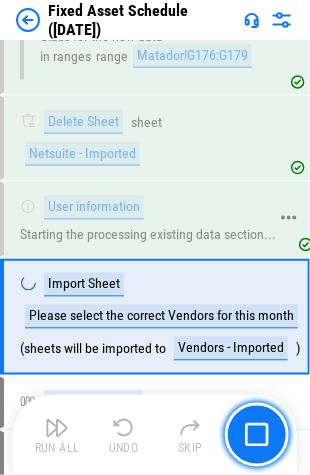 scroll, scrollTop: 5647, scrollLeft: 0, axis: vertical 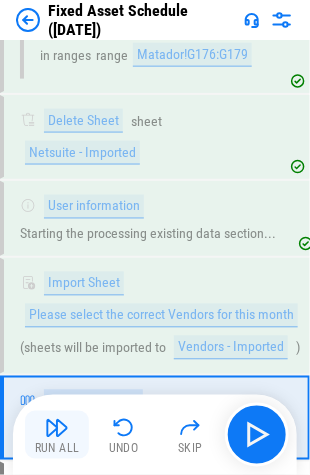 click on "Run All" at bounding box center (57, 435) 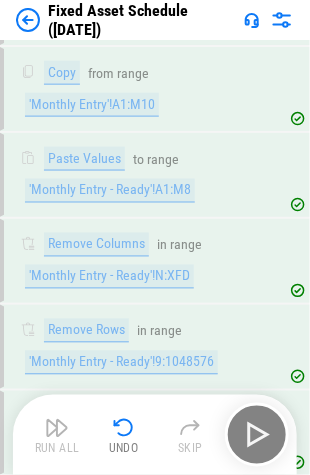 scroll, scrollTop: 7156, scrollLeft: 0, axis: vertical 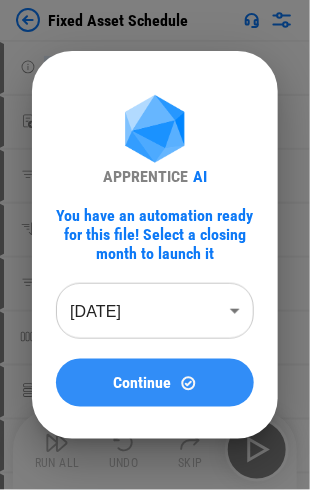 click on "Continue" at bounding box center [155, 383] 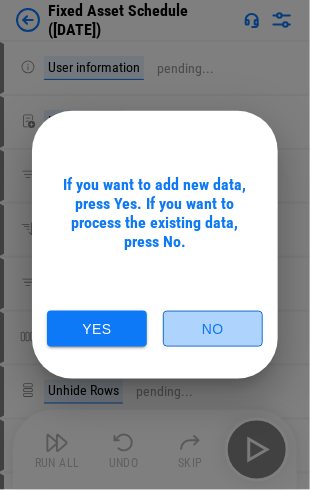 click on "No" at bounding box center (213, 329) 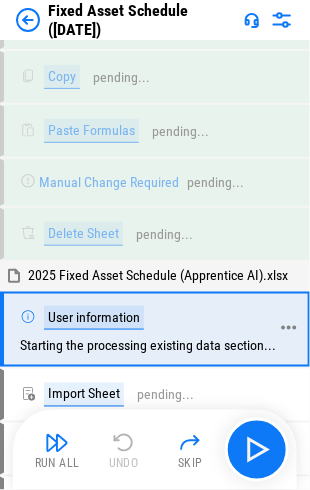scroll, scrollTop: 3136, scrollLeft: 0, axis: vertical 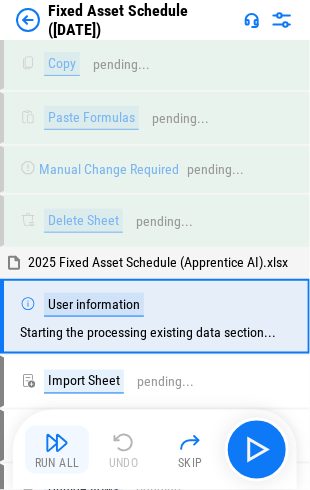 click at bounding box center (57, 443) 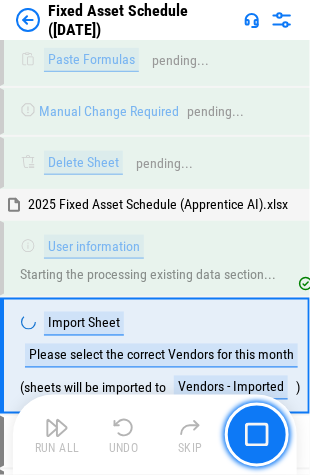 scroll, scrollTop: 3248, scrollLeft: 0, axis: vertical 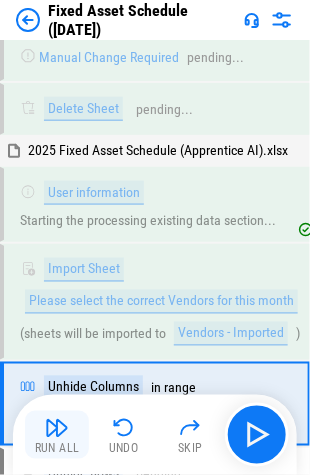 click on "Run All" at bounding box center (57, 449) 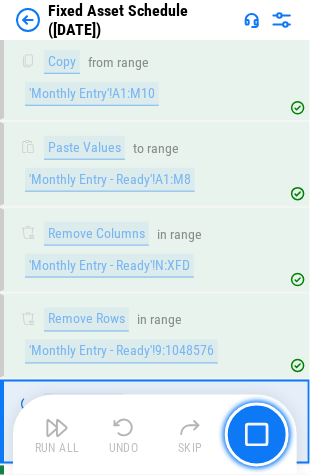 scroll, scrollTop: 5526, scrollLeft: 0, axis: vertical 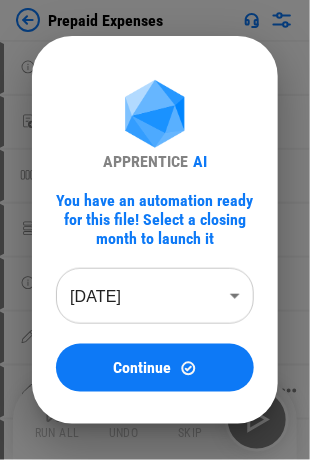 click on "Continue" at bounding box center [143, 368] 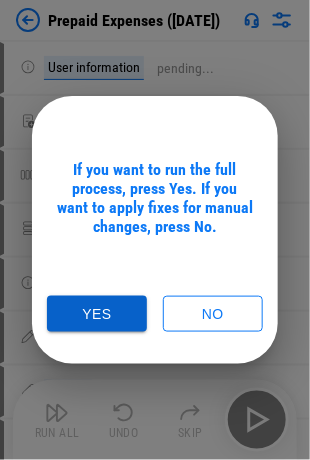 click on "Yes" at bounding box center [97, 314] 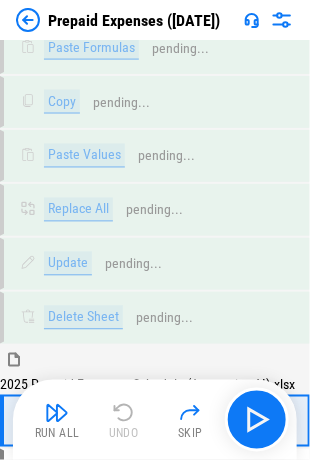 scroll, scrollTop: 3475, scrollLeft: 0, axis: vertical 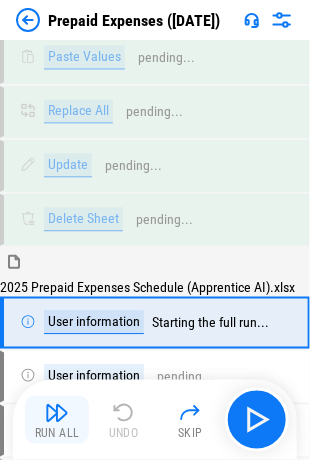 click at bounding box center (57, 413) 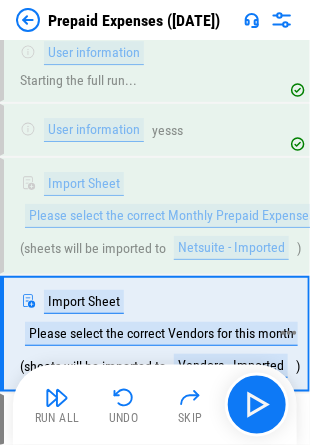 scroll, scrollTop: 3788, scrollLeft: 0, axis: vertical 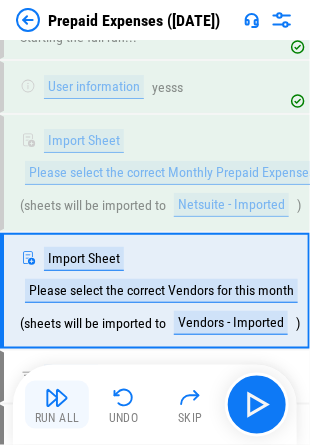 click at bounding box center [57, 398] 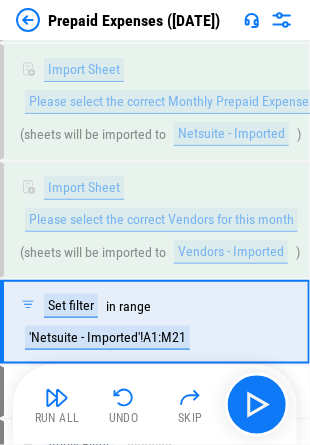 scroll, scrollTop: 3888, scrollLeft: 0, axis: vertical 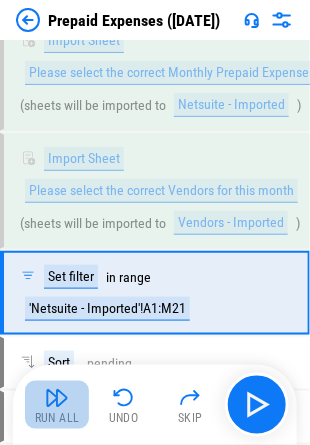 click at bounding box center (57, 398) 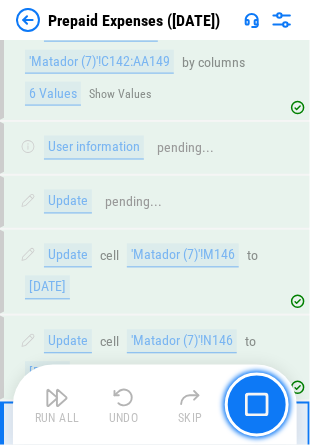 scroll, scrollTop: 9633, scrollLeft: 0, axis: vertical 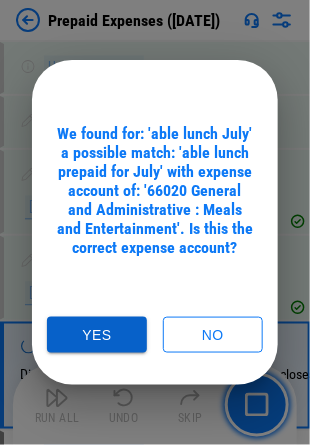 click on "Yes" at bounding box center (97, 335) 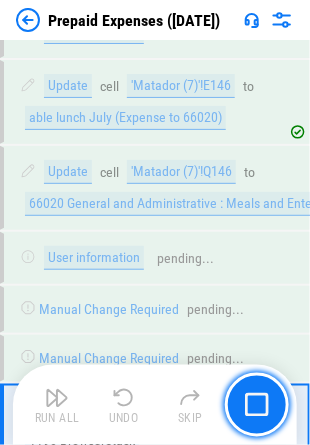 scroll, scrollTop: 10102, scrollLeft: 0, axis: vertical 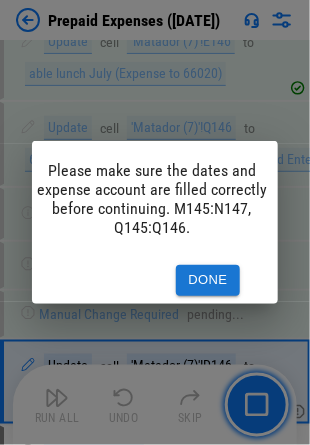 click on "Done" at bounding box center (208, 280) 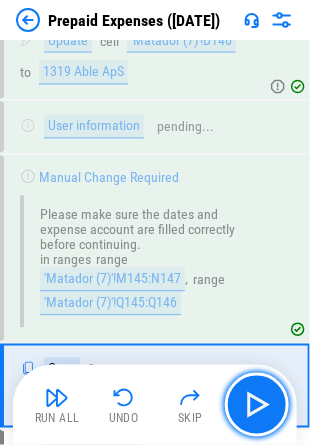 scroll, scrollTop: 10428, scrollLeft: 0, axis: vertical 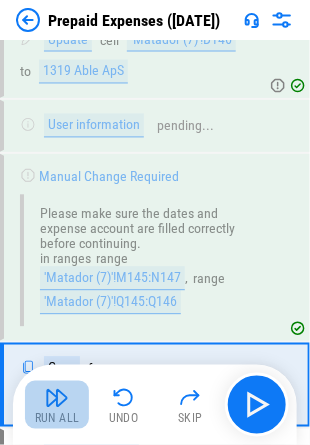 click at bounding box center (57, 398) 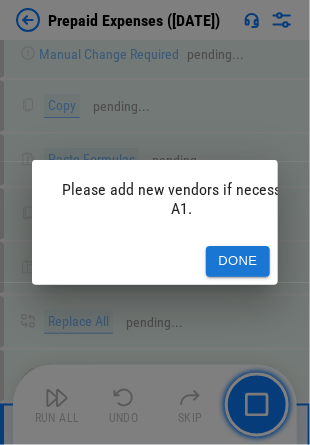 scroll, scrollTop: 13871, scrollLeft: 0, axis: vertical 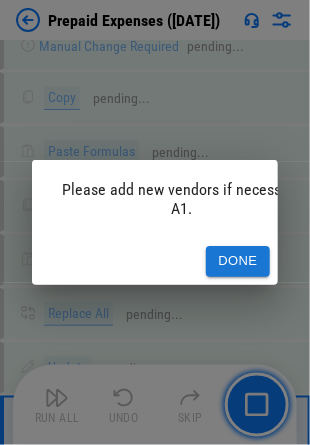click on "Done" at bounding box center (238, 261) 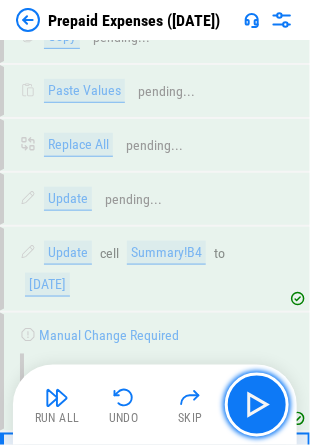 scroll, scrollTop: 14059, scrollLeft: 0, axis: vertical 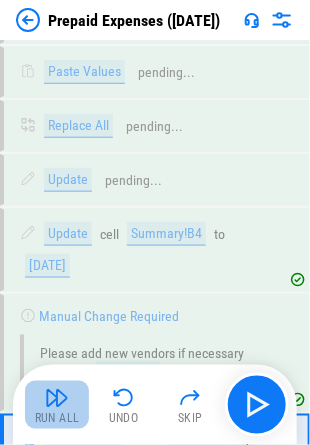 click at bounding box center [57, 398] 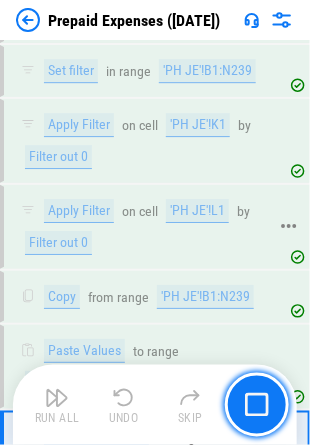 scroll, scrollTop: 14541, scrollLeft: 0, axis: vertical 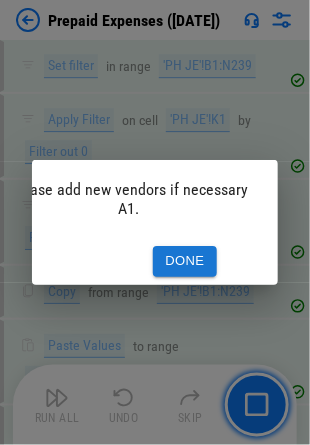 click on "Done" at bounding box center [185, 261] 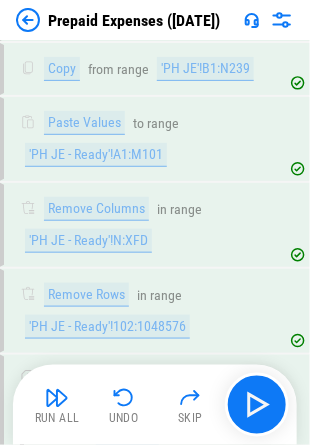 scroll, scrollTop: 14814, scrollLeft: 0, axis: vertical 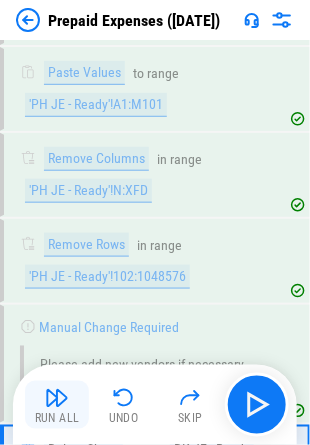 click on "Run All" at bounding box center [57, 419] 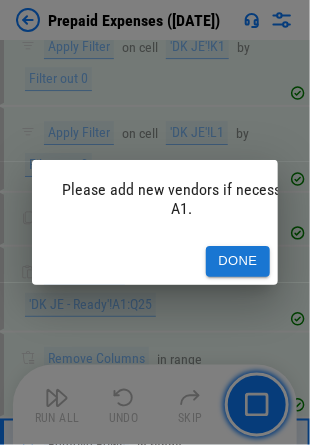 scroll, scrollTop: 15381, scrollLeft: 0, axis: vertical 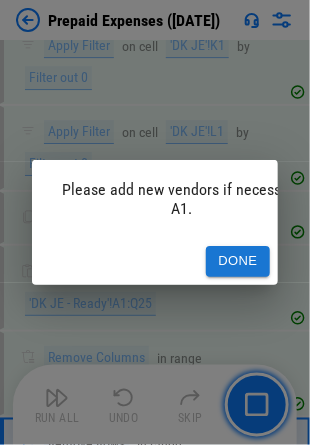 click on "Done" at bounding box center (238, 261) 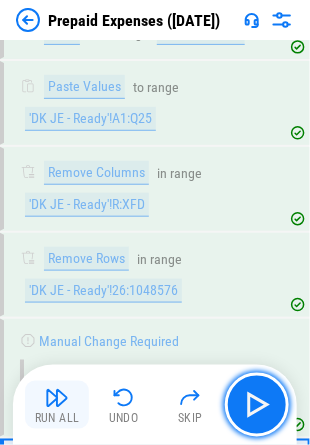 scroll, scrollTop: 15568, scrollLeft: 0, axis: vertical 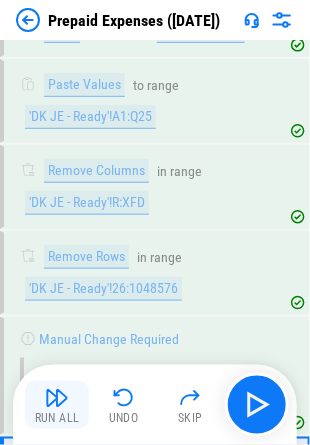 click at bounding box center (57, 398) 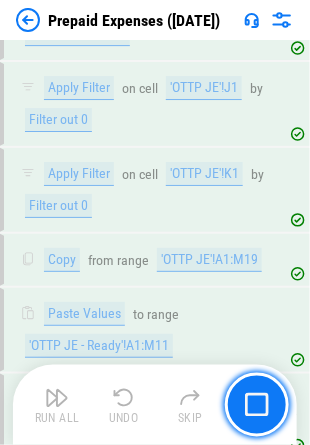 scroll, scrollTop: 16284, scrollLeft: 0, axis: vertical 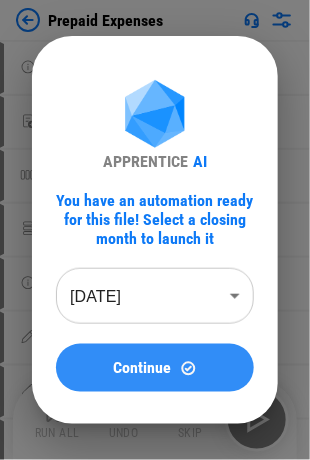 click on "Continue" at bounding box center [155, 368] 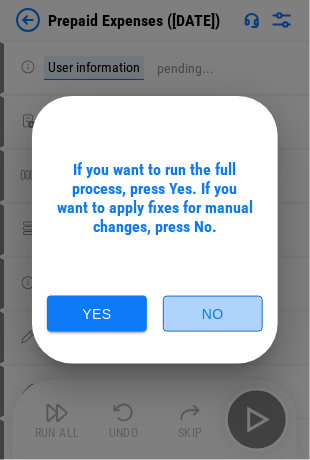 click on "No" at bounding box center [213, 314] 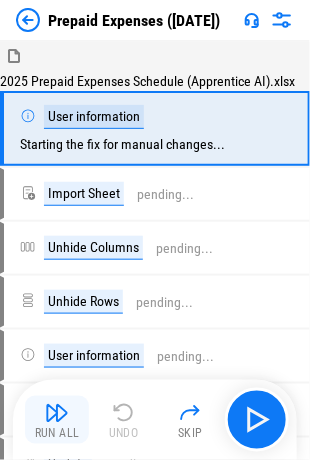 click at bounding box center [57, 413] 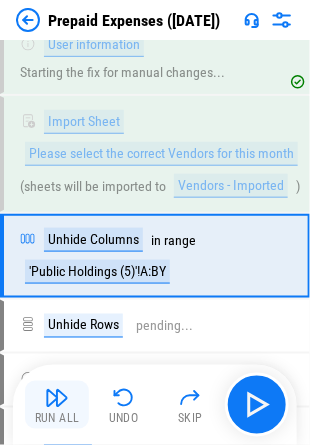 scroll, scrollTop: 103, scrollLeft: 0, axis: vertical 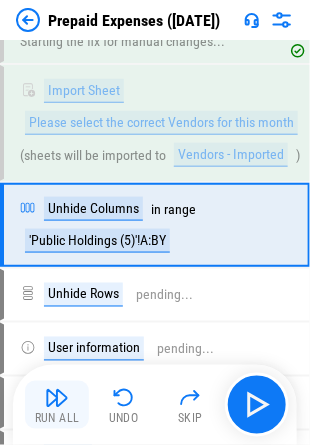 click on "Run All" at bounding box center [57, 405] 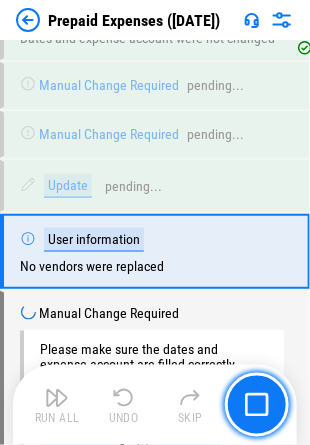 scroll, scrollTop: 918, scrollLeft: 0, axis: vertical 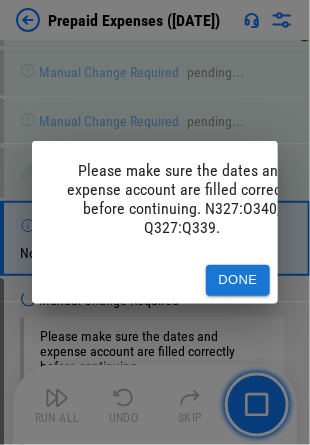 click on "Done" at bounding box center (238, 280) 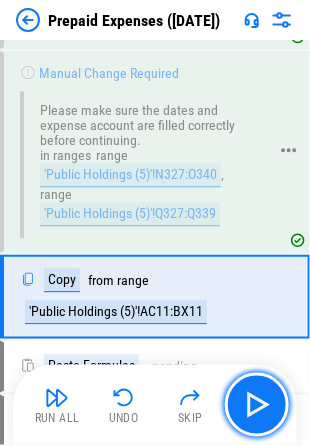 scroll, scrollTop: 1201, scrollLeft: 0, axis: vertical 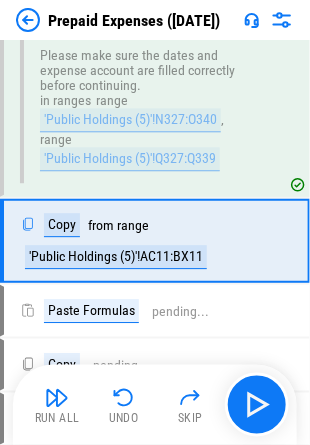 click at bounding box center [57, 398] 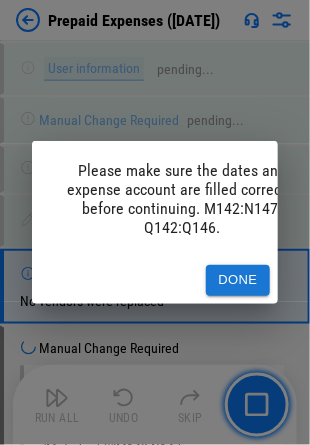 scroll, scrollTop: 2557, scrollLeft: 0, axis: vertical 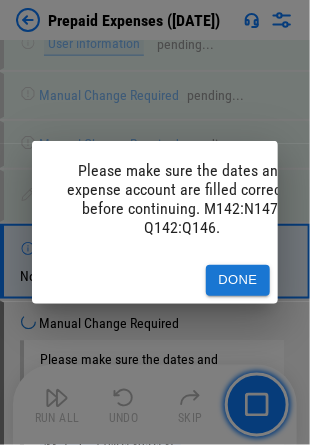 click on "Done" at bounding box center (238, 280) 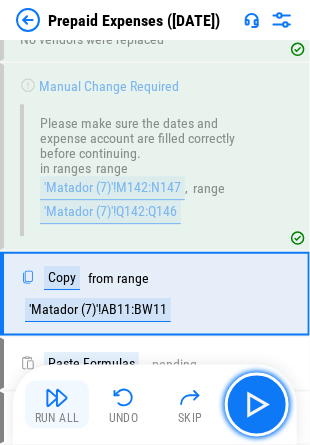 scroll, scrollTop: 2825, scrollLeft: 0, axis: vertical 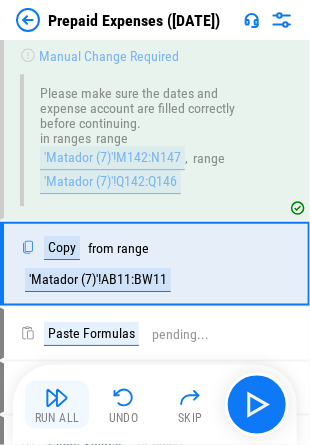 click on "Run All" at bounding box center (57, 405) 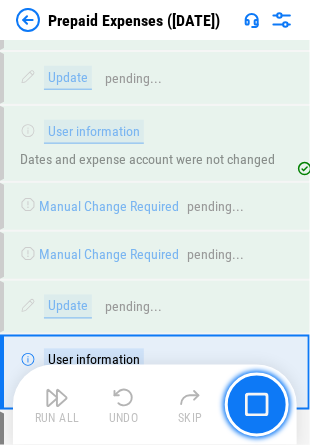 scroll, scrollTop: 4117, scrollLeft: 0, axis: vertical 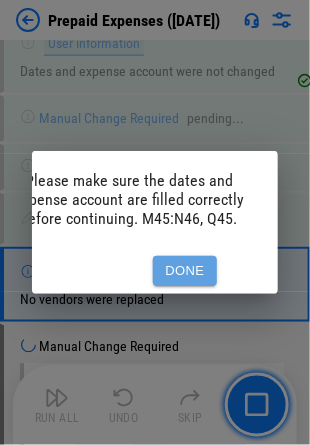 click on "Done" at bounding box center [185, 271] 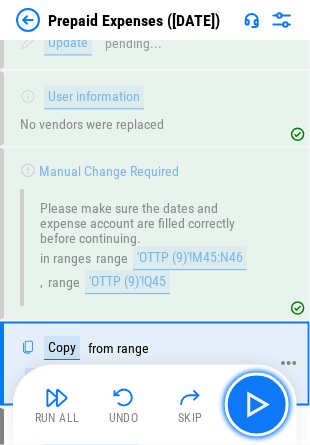 scroll, scrollTop: 4370, scrollLeft: 0, axis: vertical 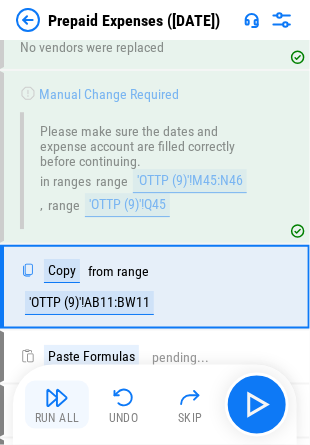 click on "Run All" at bounding box center (57, 419) 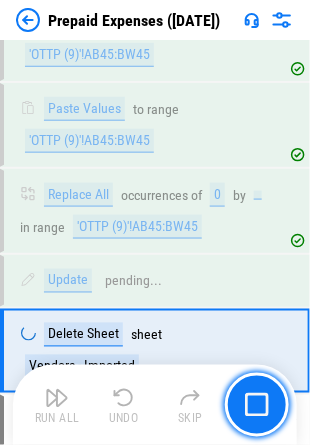 scroll, scrollTop: 4848, scrollLeft: 0, axis: vertical 